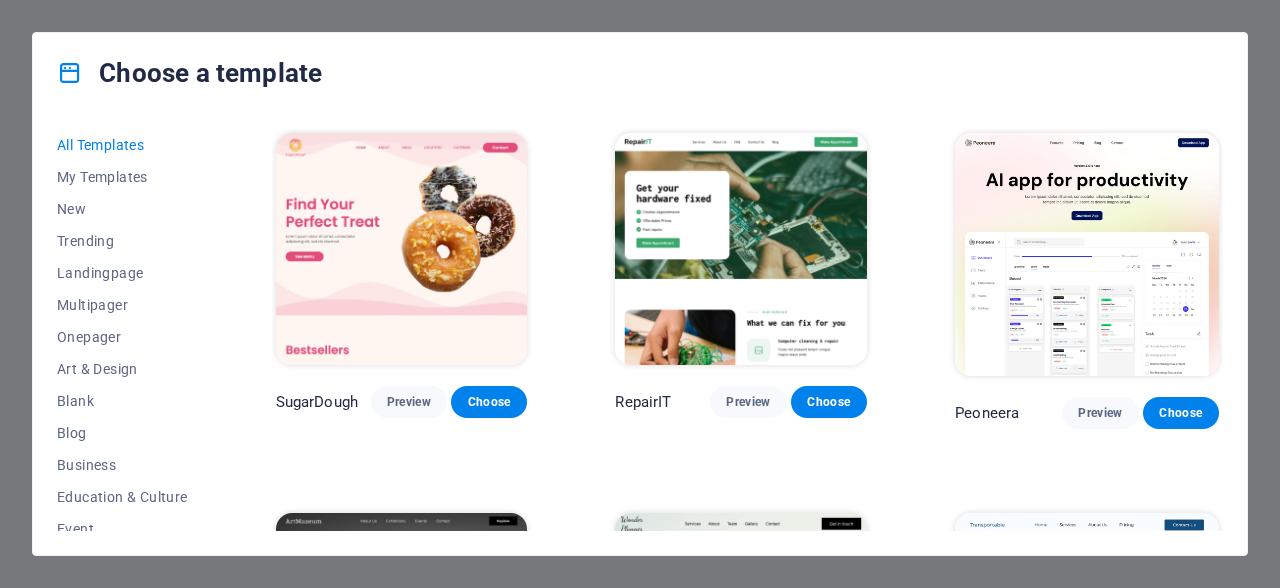 scroll, scrollTop: 0, scrollLeft: 0, axis: both 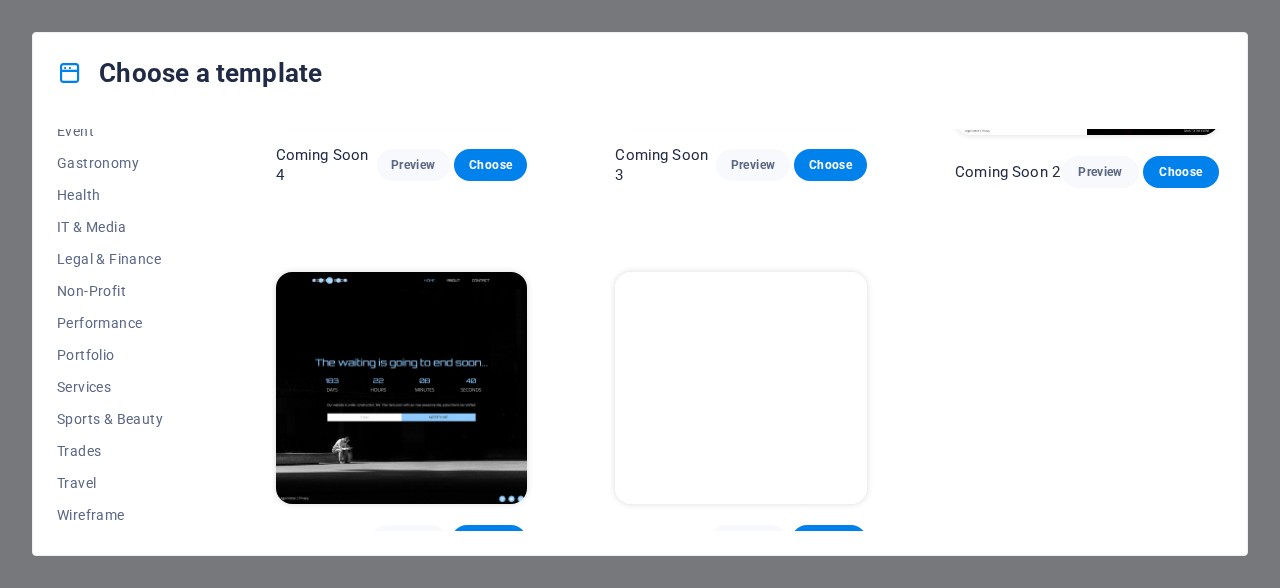 click on "Choose a template All Templates My Templates New Trending Landingpage Multipager Onepager Art & Design Blank Blog Business Education & Culture Event Gastronomy Health IT & Media Legal & Finance Non-Profit Performance Portfolio Services Sports & Beauty Trades Travel Wireframe SugarDough Preview Choose RepairIT Preview Choose Peoneera Preview Choose Art Museum Preview Choose Wonder Planner Preview Choose Transportable Preview Choose S&L Preview Choose WePaint Preview Choose Eco-Con Preview Choose MeetUp Preview Choose Help & Care Preview Choose Podcaster Preview Choose Academix Preview Choose BIG Barber Shop Preview Choose Health & Food Preview Choose UrbanNest Interiors Preview Choose Green Change Preview Choose The Beauty Temple Preview Choose WeTrain Preview Choose Cleaner Preview Choose Johanna James Preview Choose Delicioso Preview Choose Dream Garden Preview Choose LumeDeAqua Preview Choose Pets Care Preview Choose SafeSpace Preview Choose Midnight Rain Bar Preview Choose Drive Preview Choose Estator Yoga" at bounding box center [640, 294] 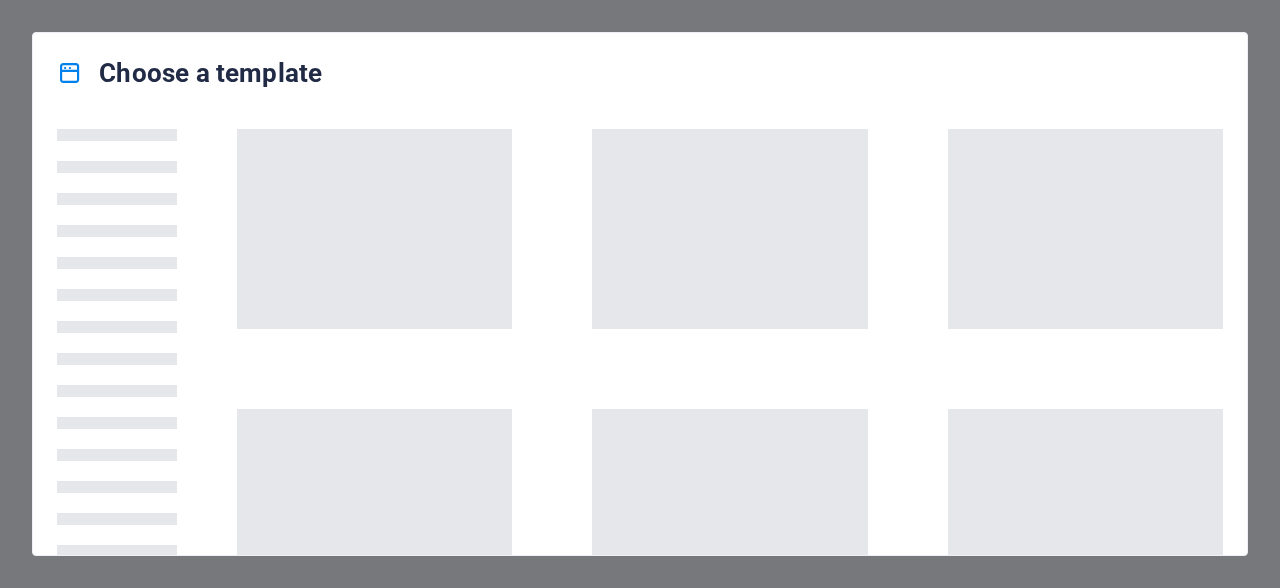 scroll, scrollTop: 0, scrollLeft: 0, axis: both 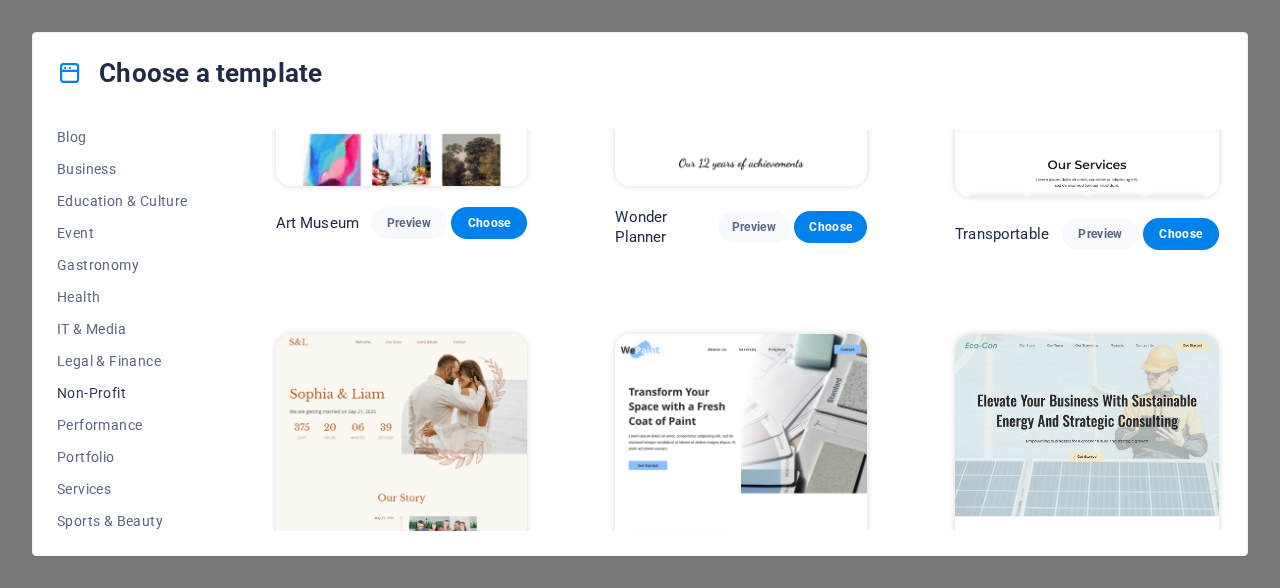 click on "Non-Profit" at bounding box center (122, 393) 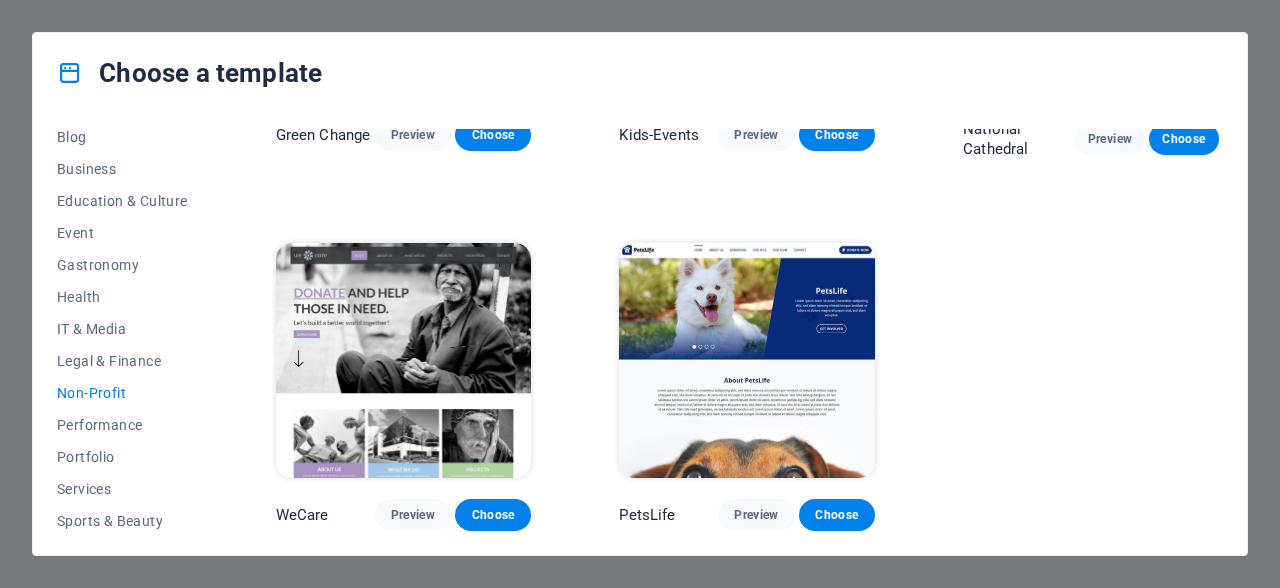 scroll, scrollTop: 272, scrollLeft: 0, axis: vertical 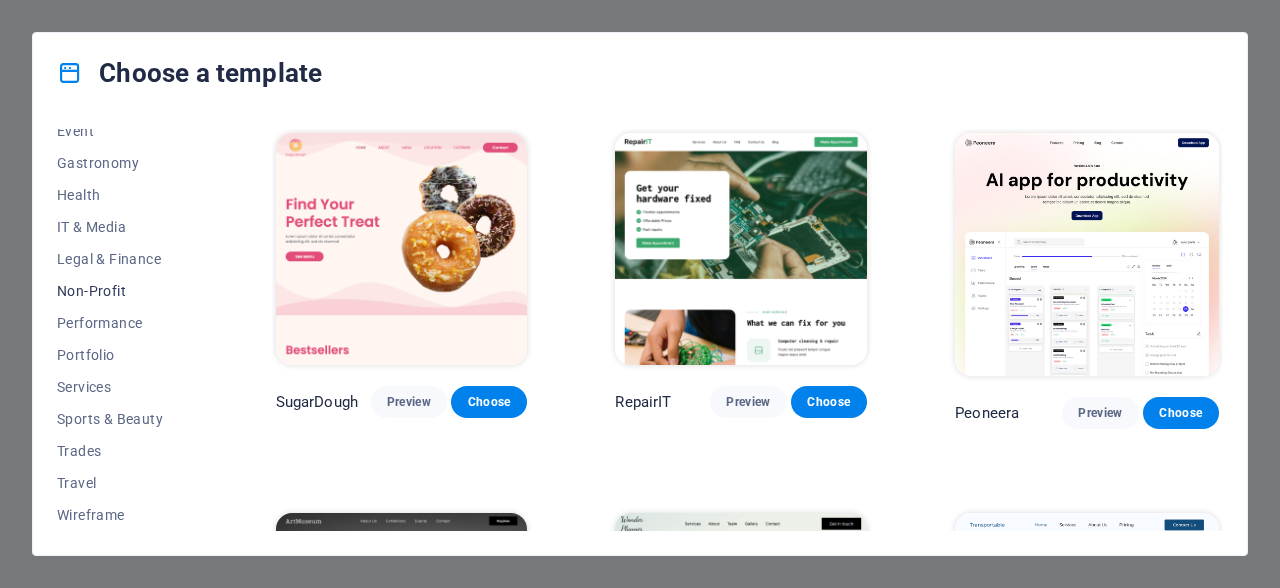 click on "Non-Profit" at bounding box center (122, 291) 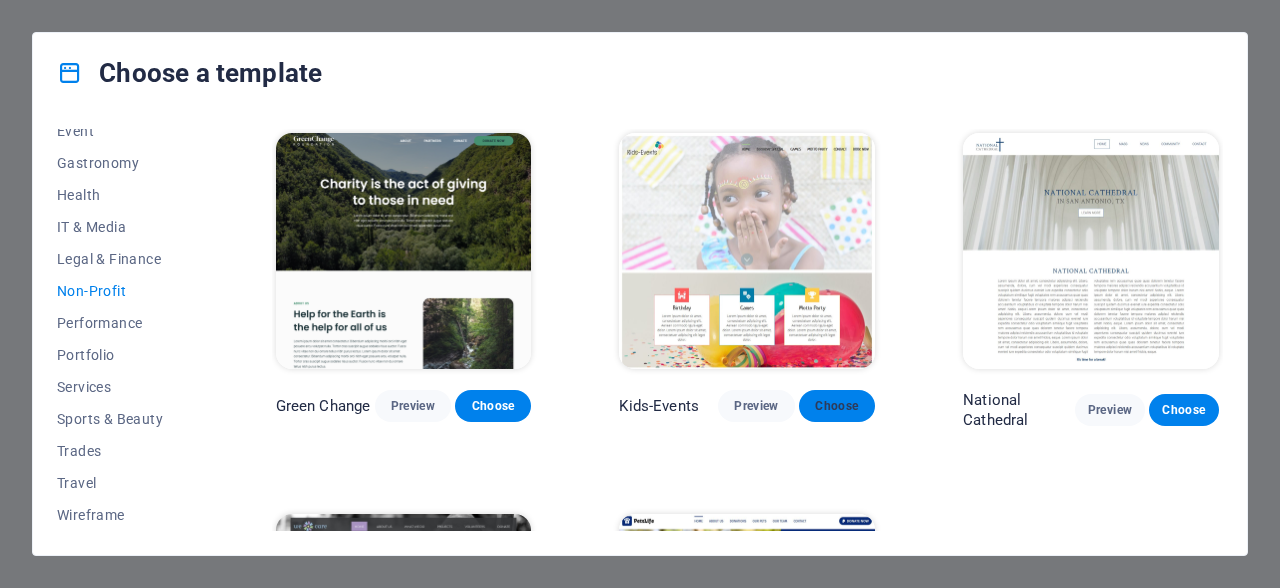 click on "Choose" at bounding box center [837, 406] 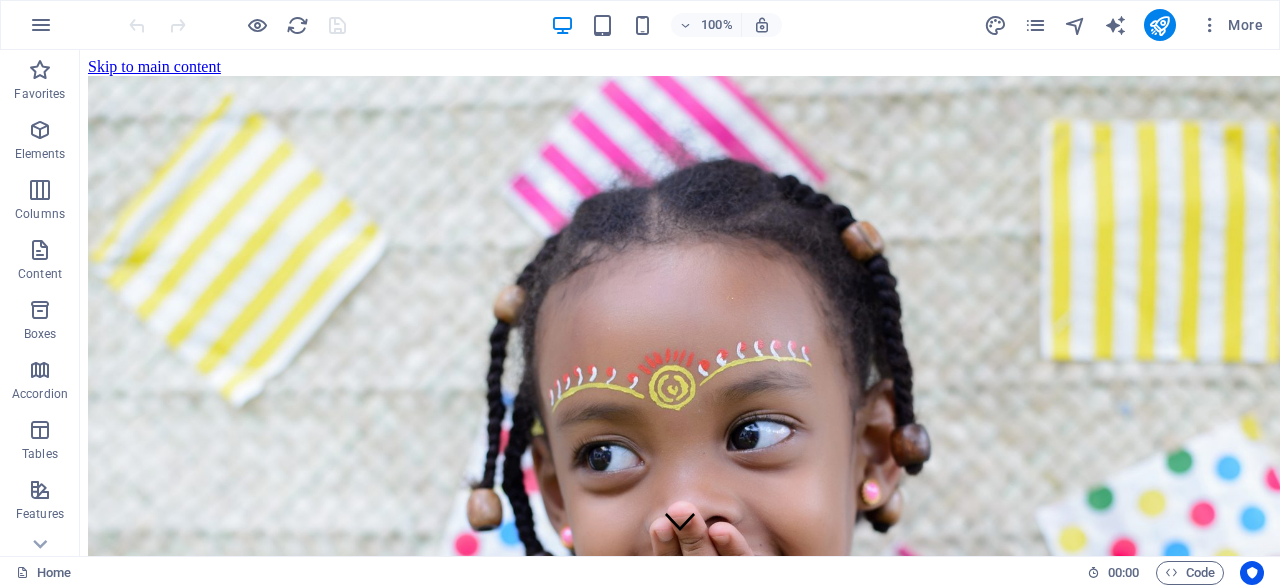 scroll, scrollTop: 314, scrollLeft: 0, axis: vertical 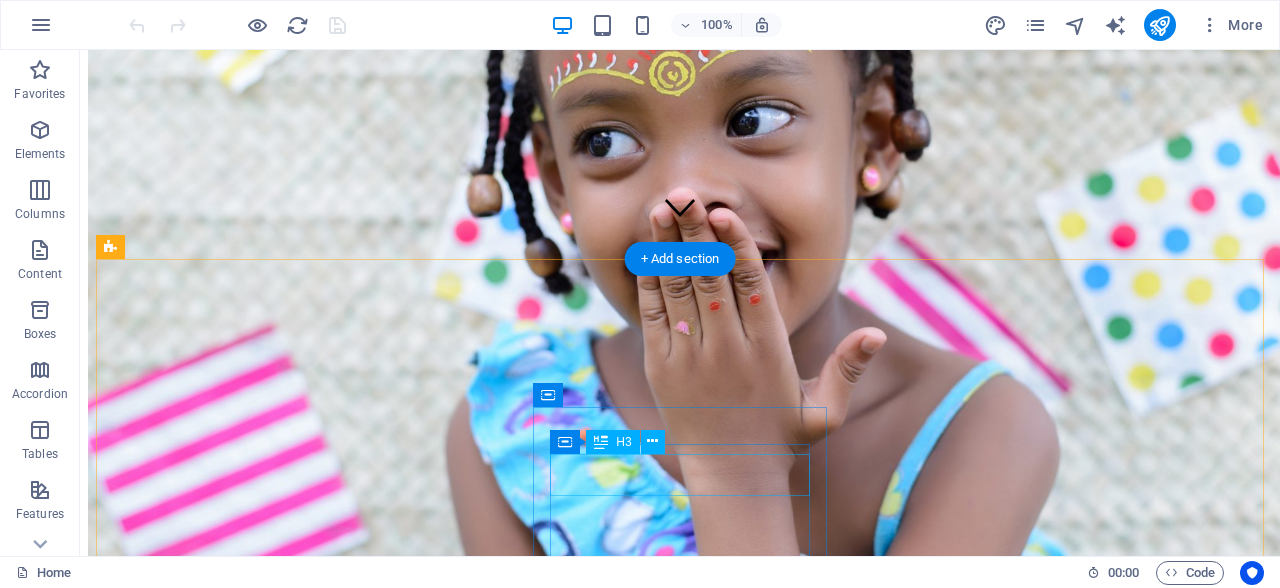 click on "Games" at bounding box center [680, 3059] 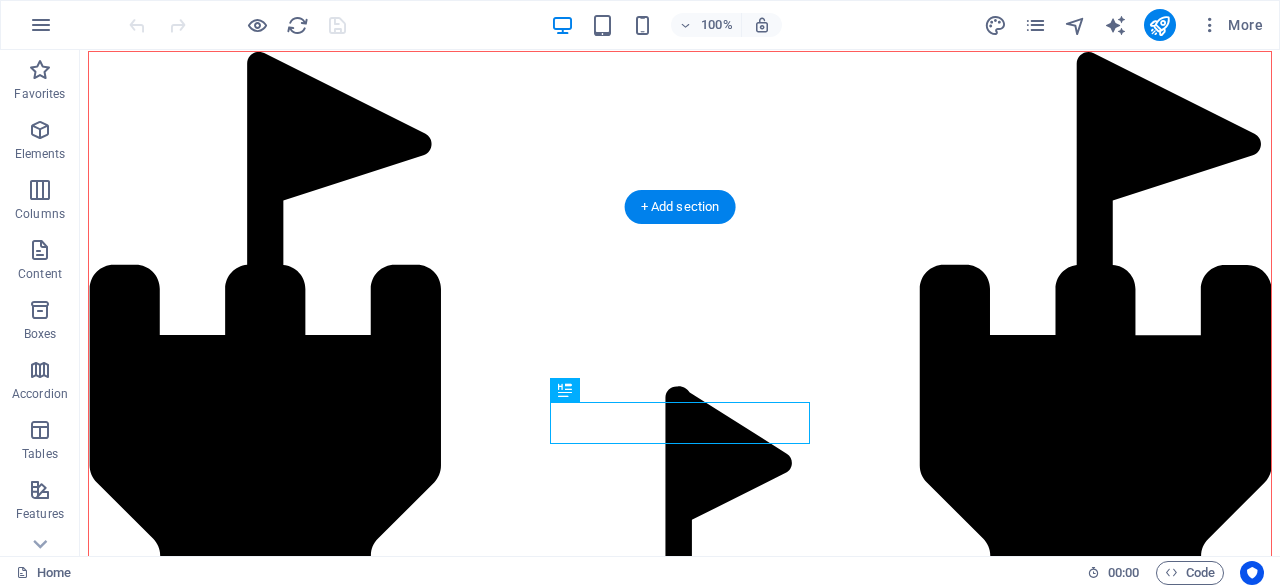 click on "Home Birthday Special Games Motto Party Contact Book now Birthday Lorem ipsum dolor sit amet, consectetuer adipiscing elit. Aenean commodo ligula eget dolor. Lorem ipsum dolor sit amet, consectetuer adipiscing elit leget dolor. Games Lorem ipsum dolor sit amet, consectetuer adipiscing elit. Aenean commodo ligula eget dolor. Lorem ipsum dolor sit amet, consectetuer adipiscing elit leget dolor. Motto Party Lorem ipsum dolor sit amet, consectetuer adipiscing elit. Aenean commodo ligula eget dolor. Lorem ipsum dolor sit amet, consectetuer adipiscing elit leget dolor. Birthday - Special Lorem ipsum dolor sit amet, consectetuer adipiscing elit. Aenean commodo ligula eget dolor. Lorem ipsum dolor sit amet, consectetuer adipiscing elit leget dolor. Lorem ipsum dolor sit amet, consectetuer adipiscing elit. Aenean commodo ligula eget dolor. Lorem ipsum dolor sit amet, consectetuer adipiscing elit dolor. View more Kids  Birthday - Special Cake Games Food Costumes Fun Decoration Book now Games Motto Party Summer Party" at bounding box center [680, 12675] 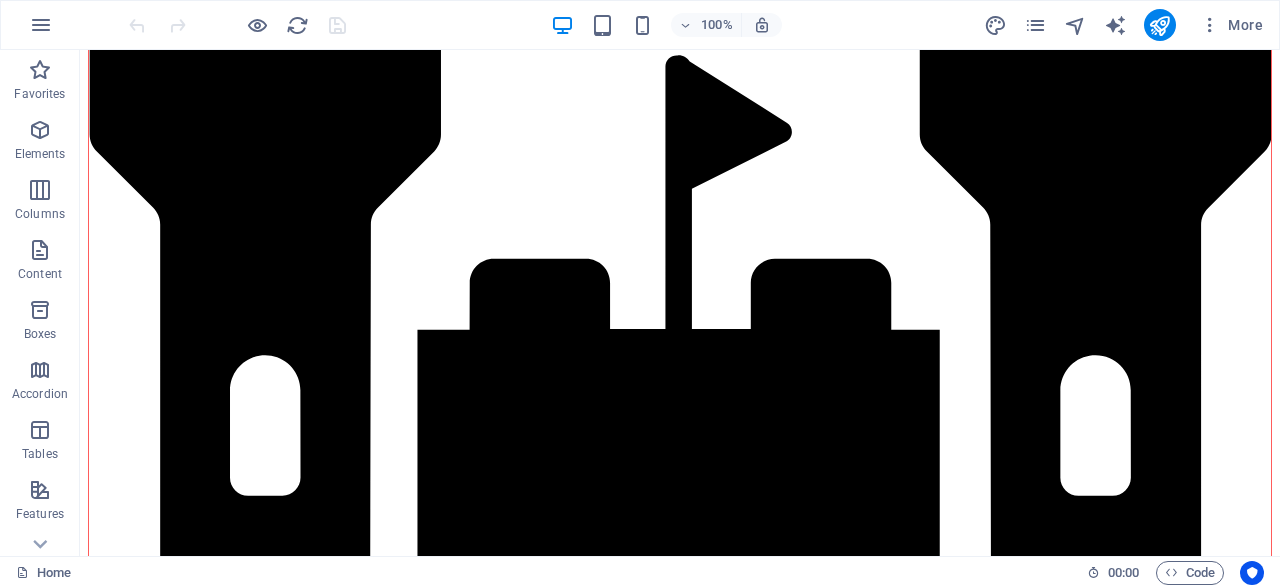 scroll, scrollTop: 1916, scrollLeft: 0, axis: vertical 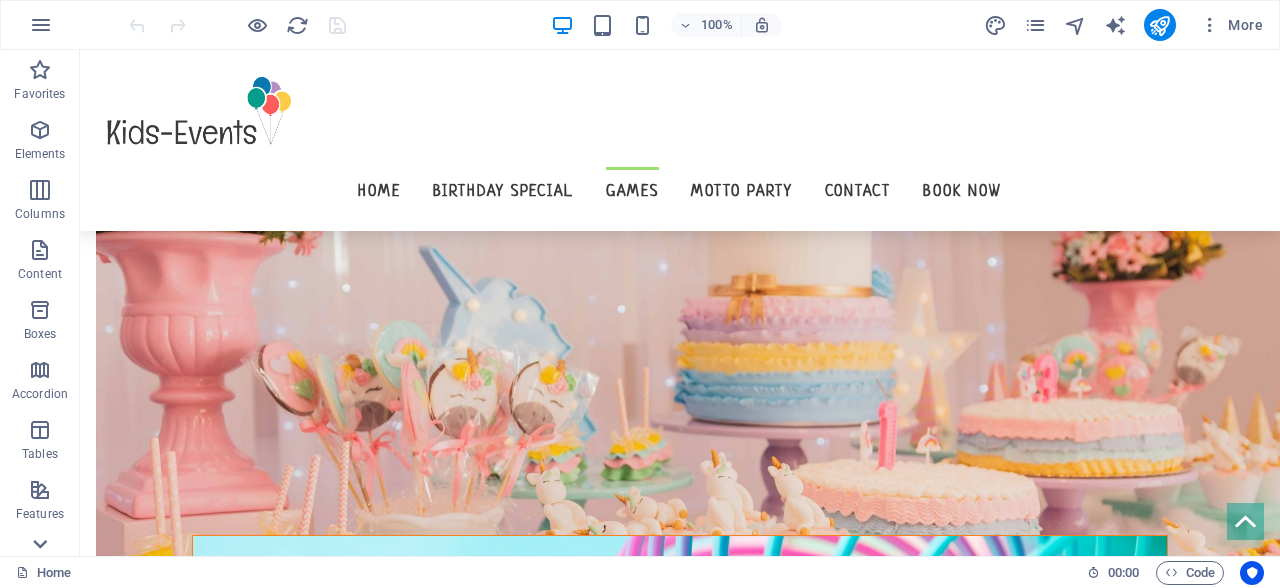 click 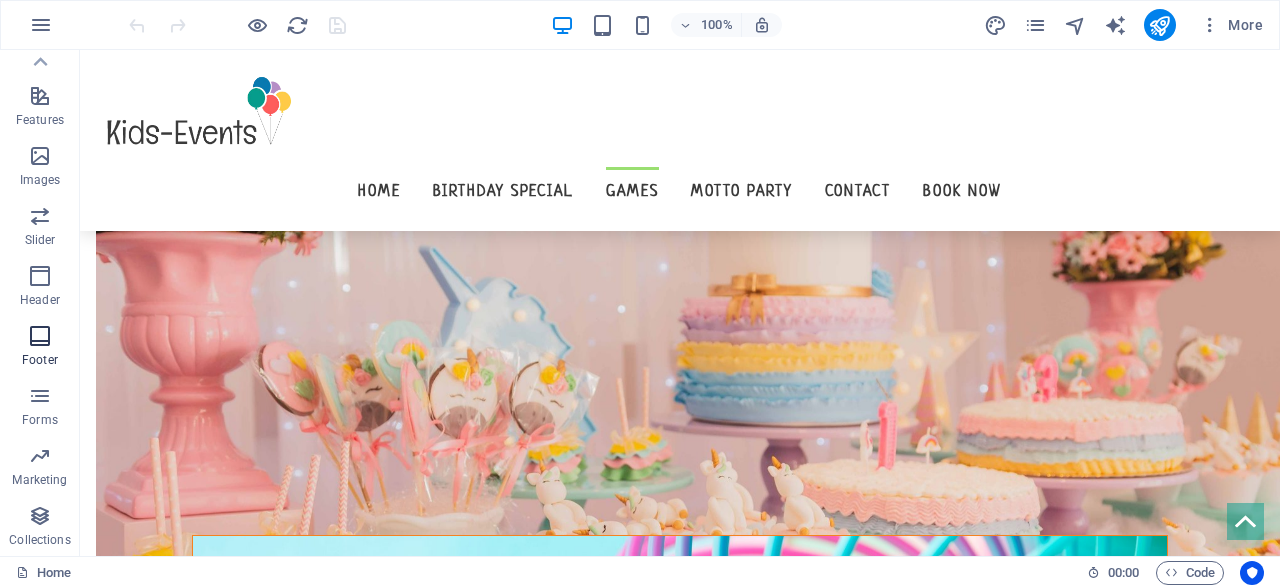 click at bounding box center (40, 336) 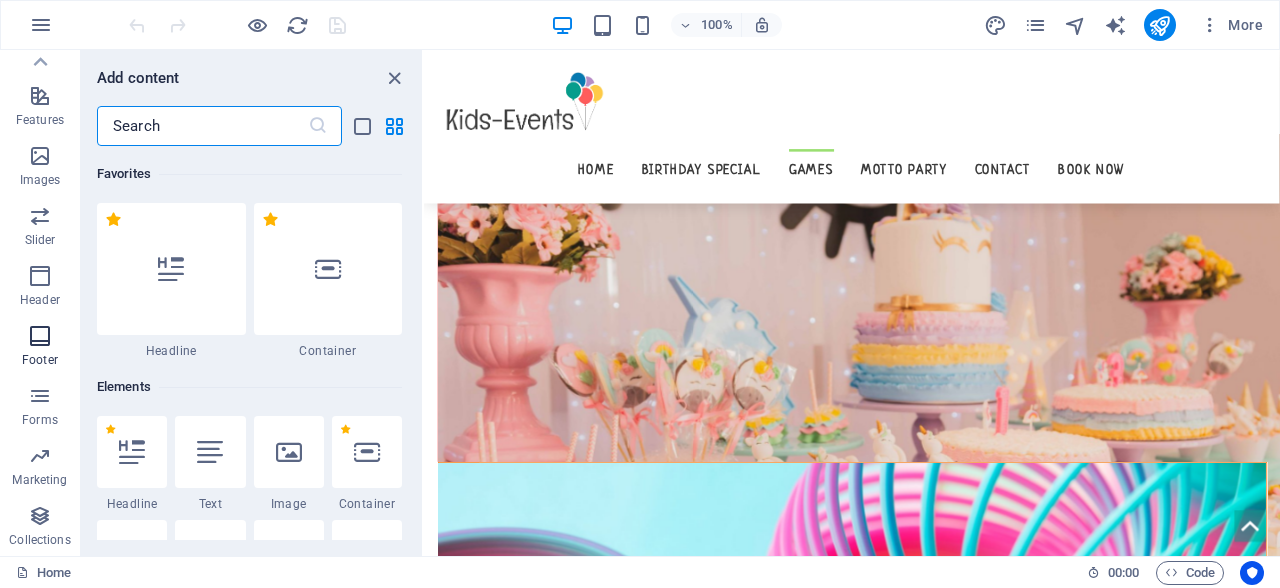 scroll, scrollTop: 395, scrollLeft: 0, axis: vertical 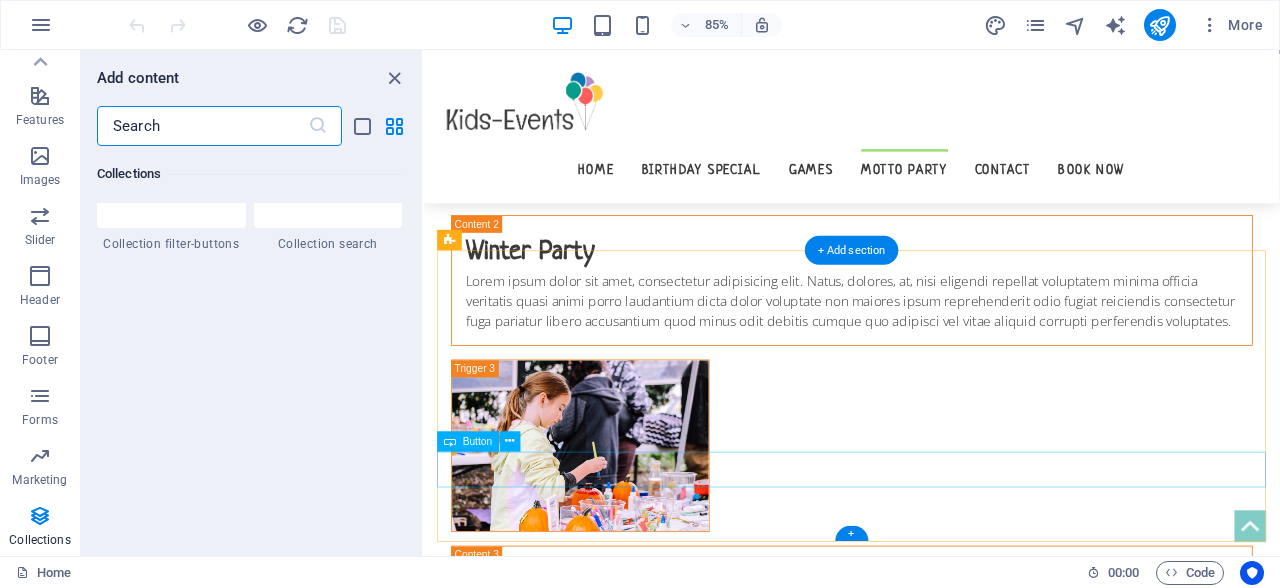 click on "Book now" at bounding box center [927, 2356] 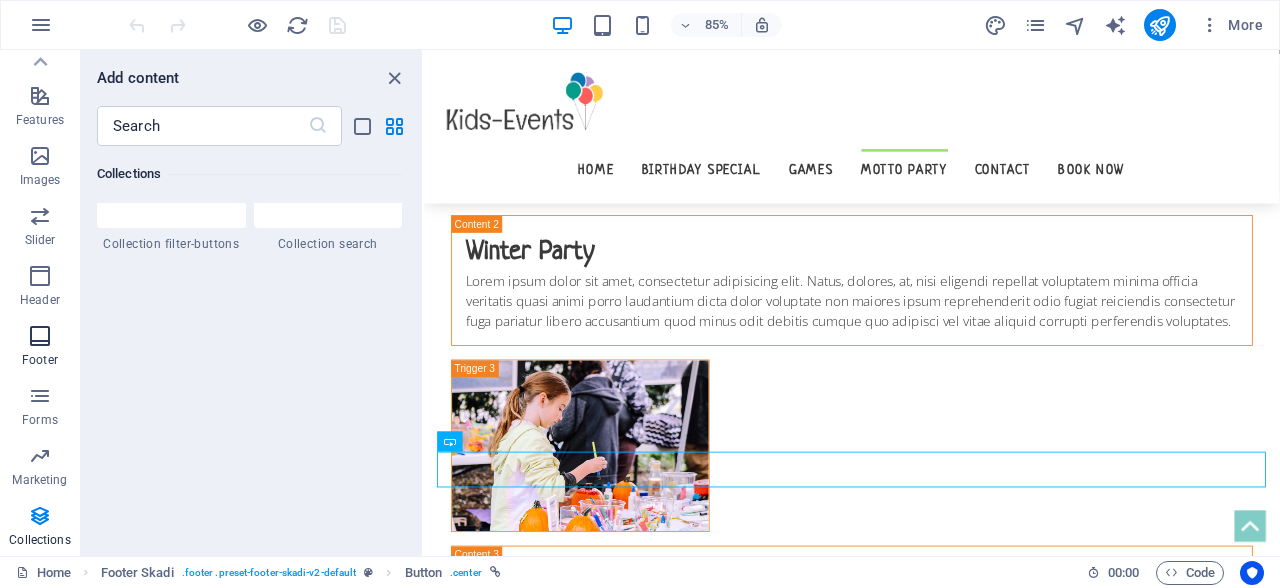 click at bounding box center (40, 336) 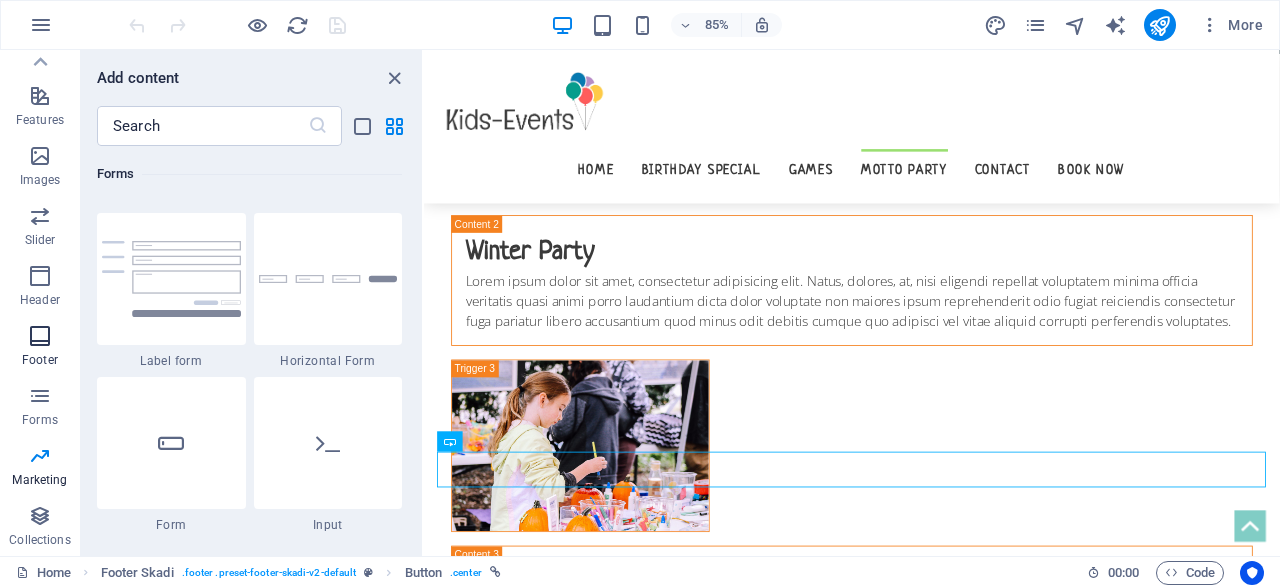 scroll, scrollTop: 13239, scrollLeft: 0, axis: vertical 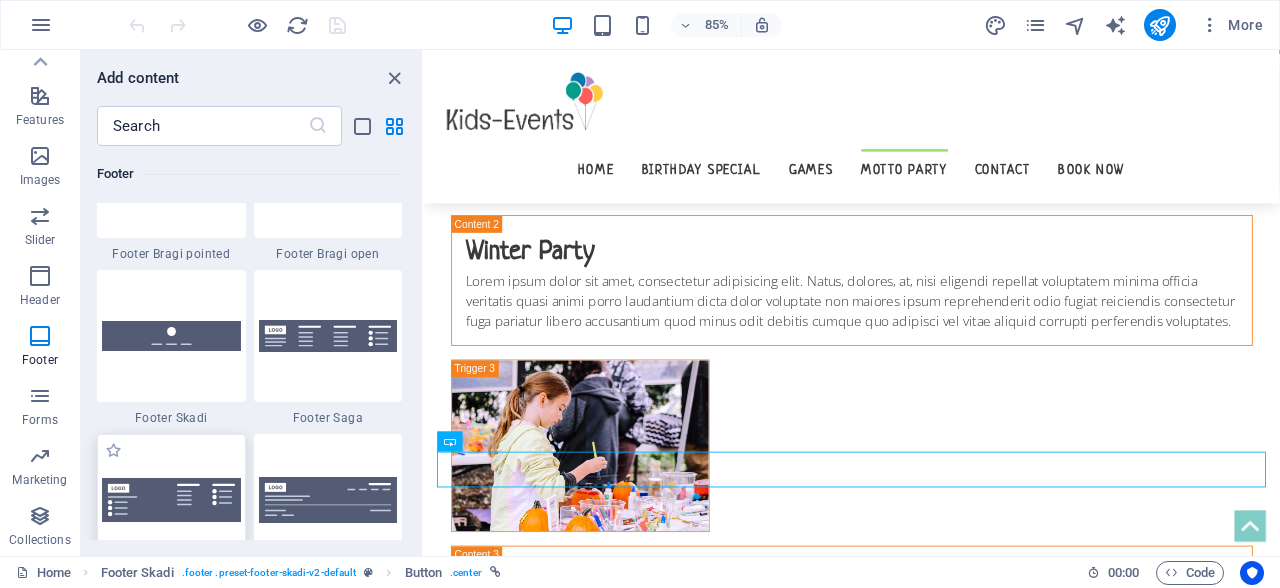 click at bounding box center (171, 500) 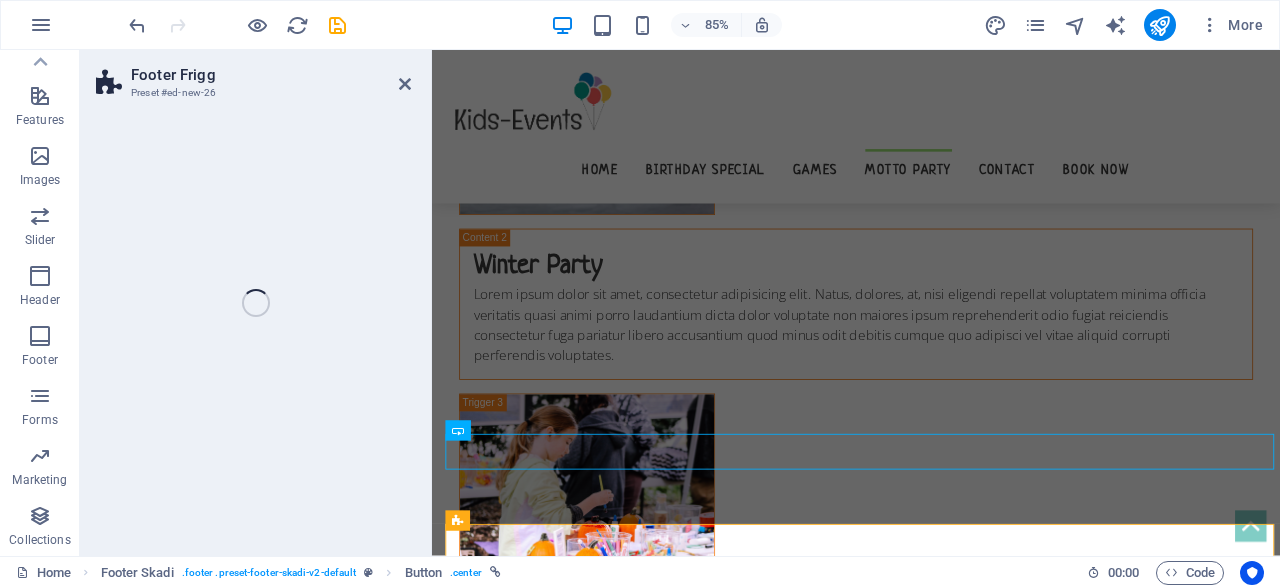 scroll, scrollTop: 5445, scrollLeft: 0, axis: vertical 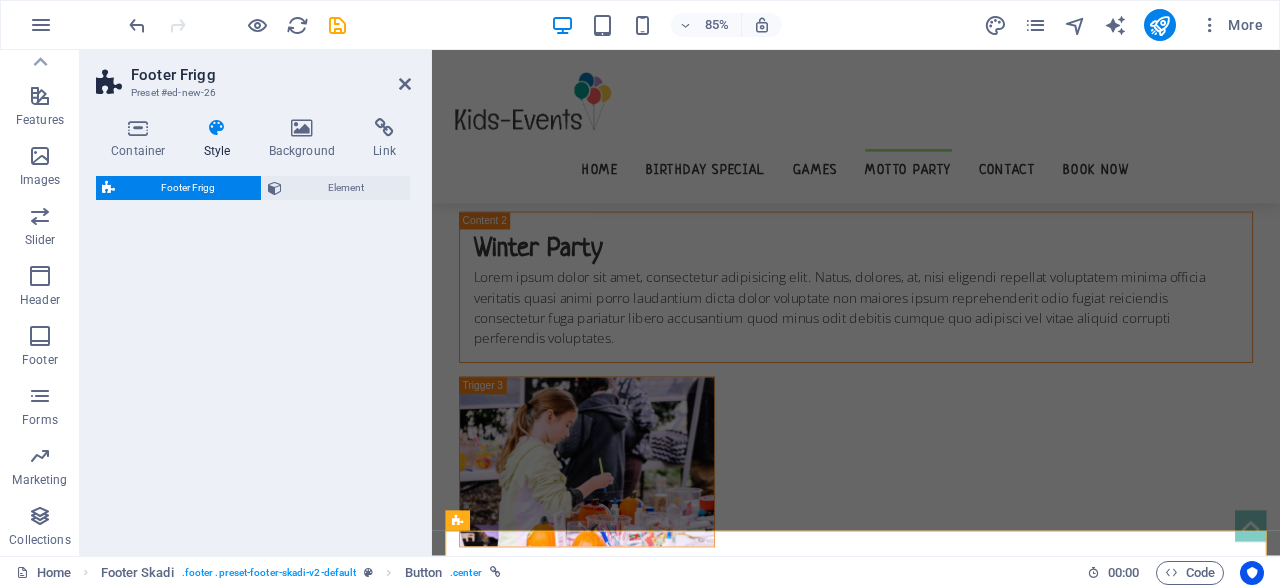 select on "rem" 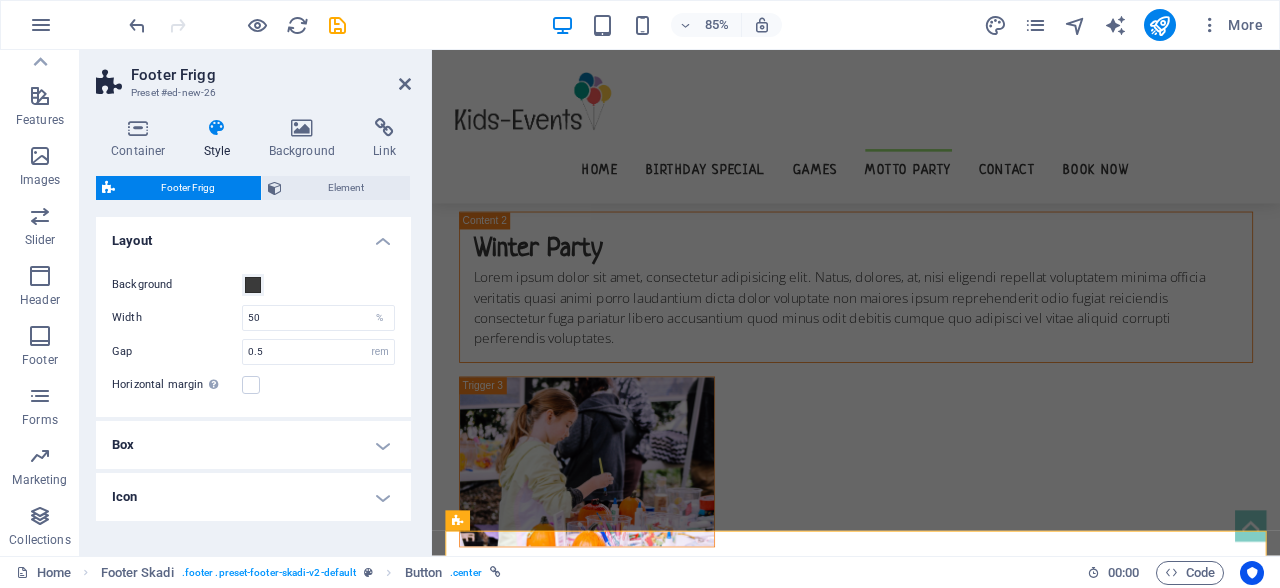 scroll, scrollTop: 395, scrollLeft: 0, axis: vertical 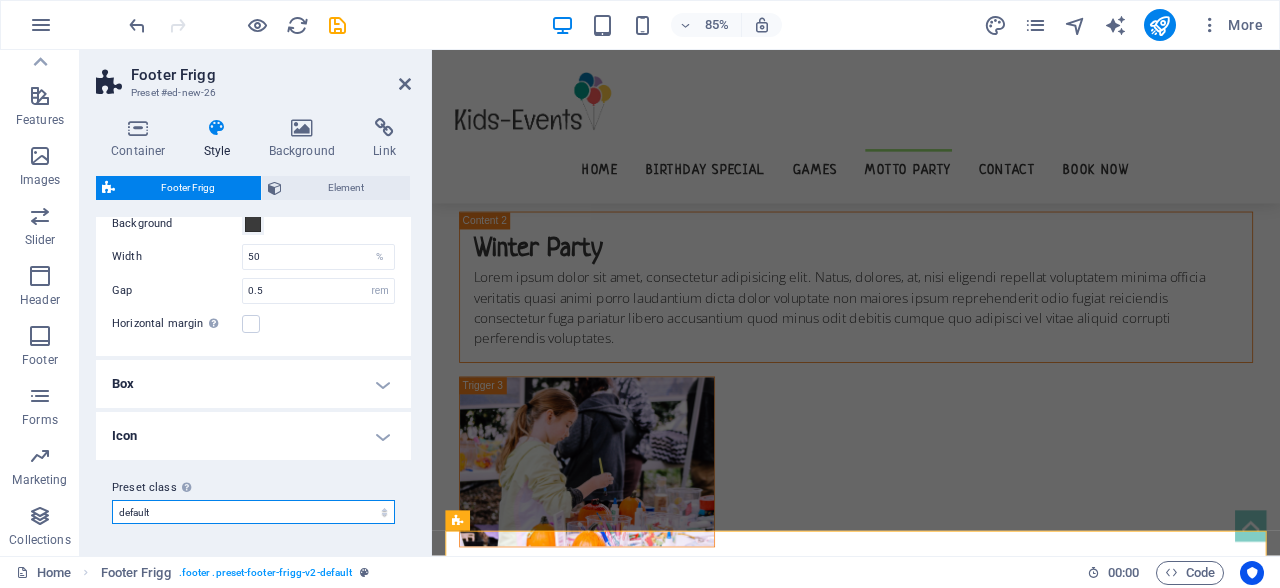 click on "default Add preset class" at bounding box center [253, 512] 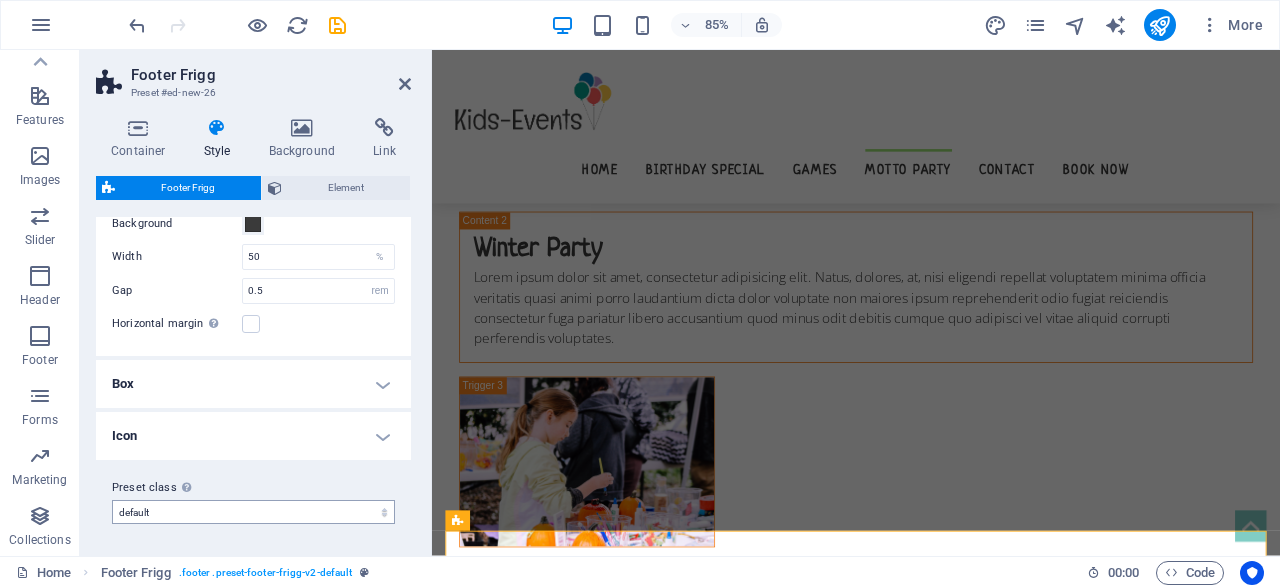click on "Element" at bounding box center (346, 188) 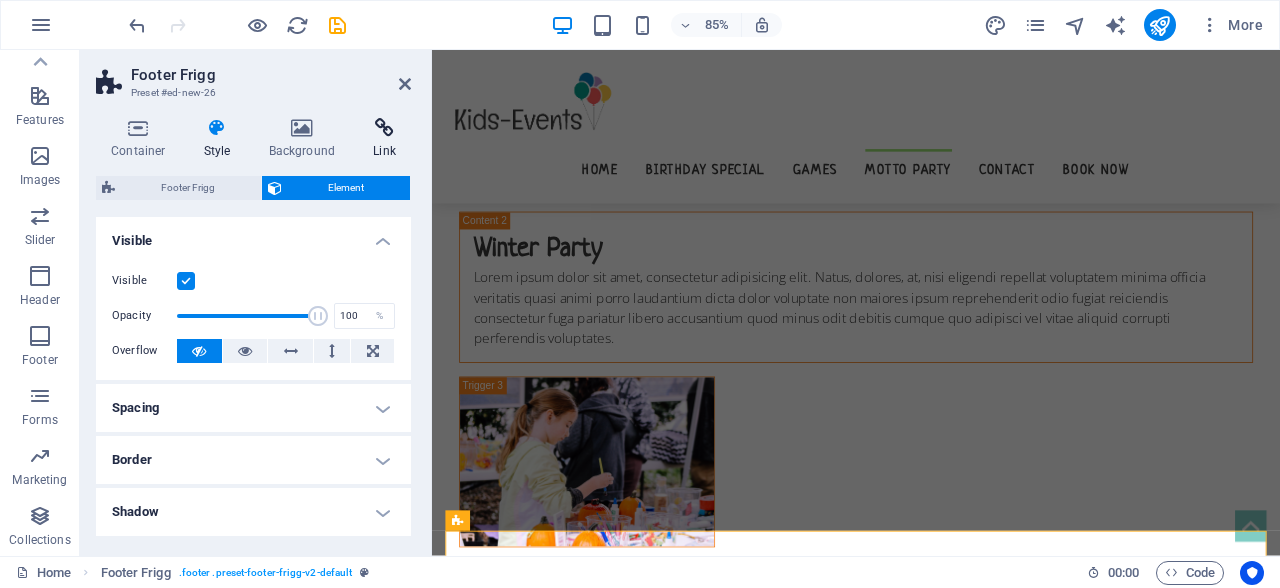 click on "Link" at bounding box center [384, 139] 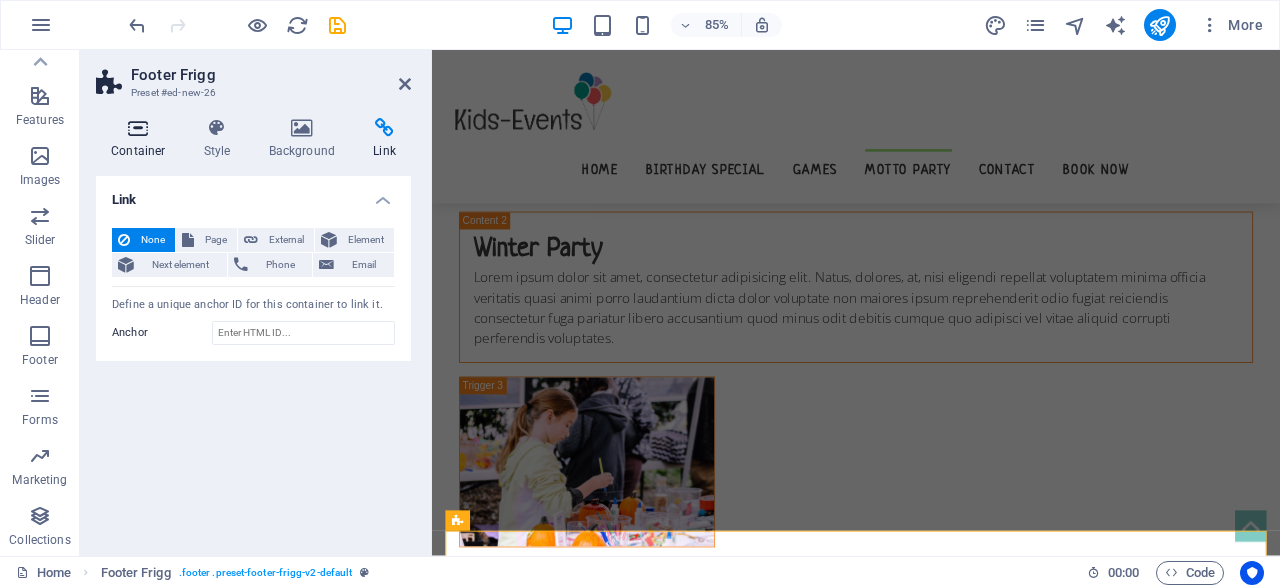 click on "Container" at bounding box center (142, 139) 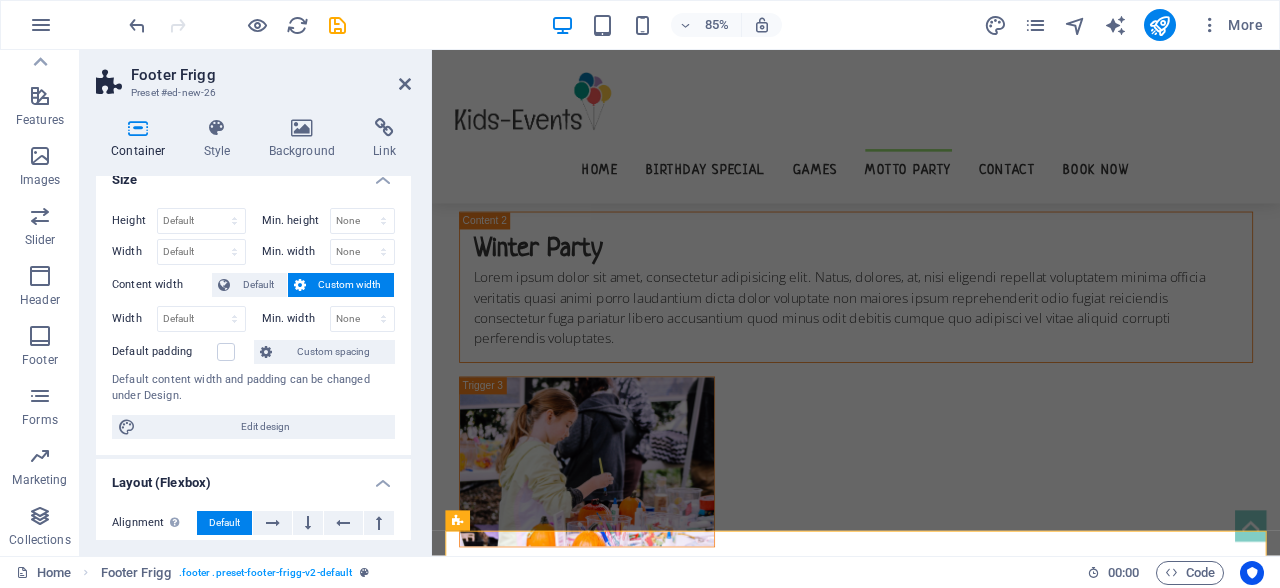scroll, scrollTop: 0, scrollLeft: 0, axis: both 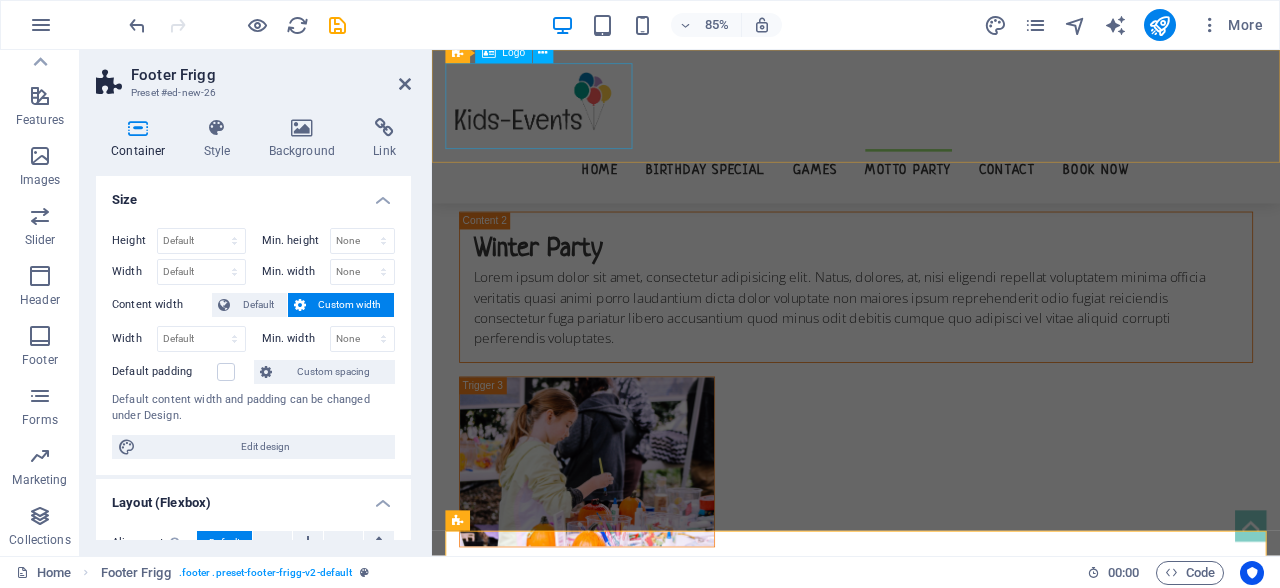 click at bounding box center [931, 116] 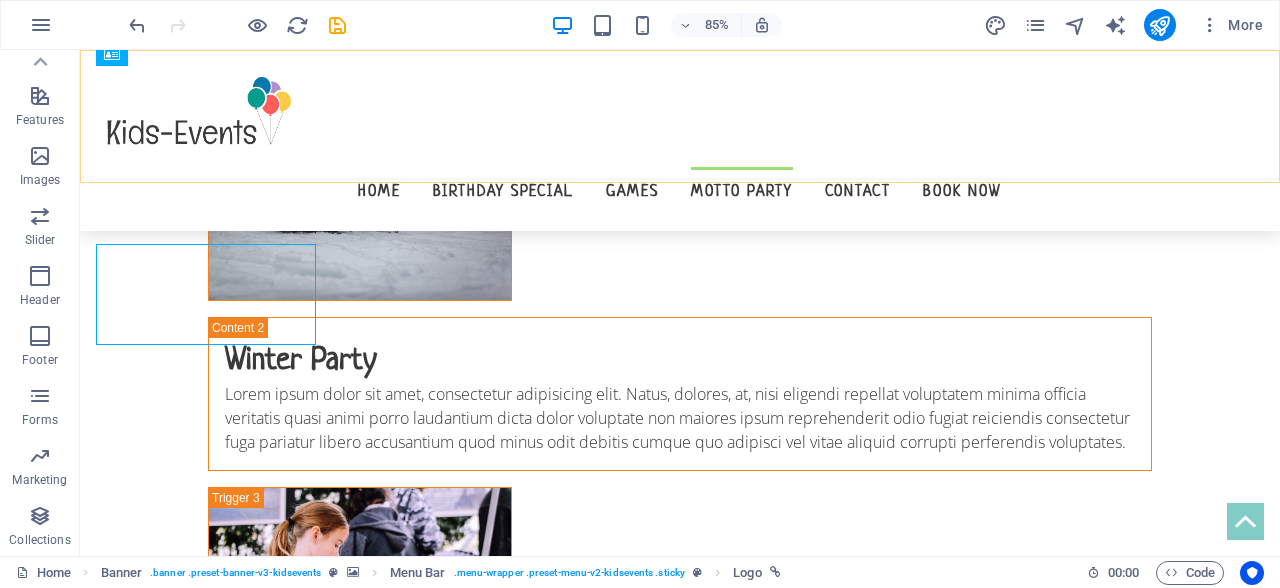 click on "Home Birthday Special Games Motto Party Contact Book now" at bounding box center (680, 140) 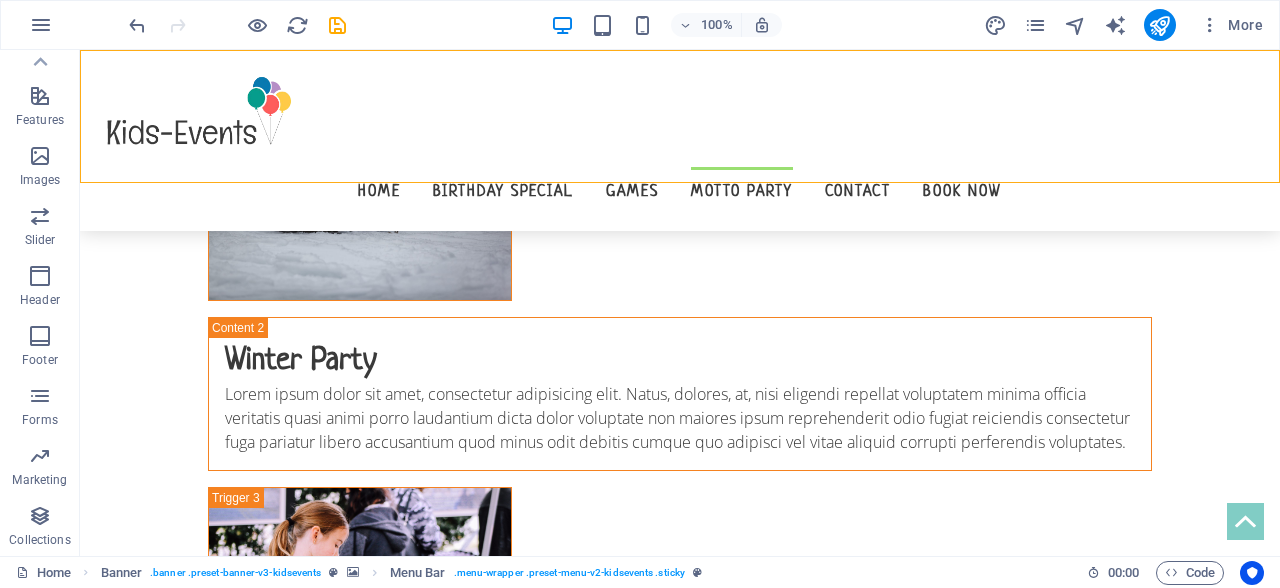 click on "Home Birthday Special Games Motto Party Contact Book now" at bounding box center (680, 140) 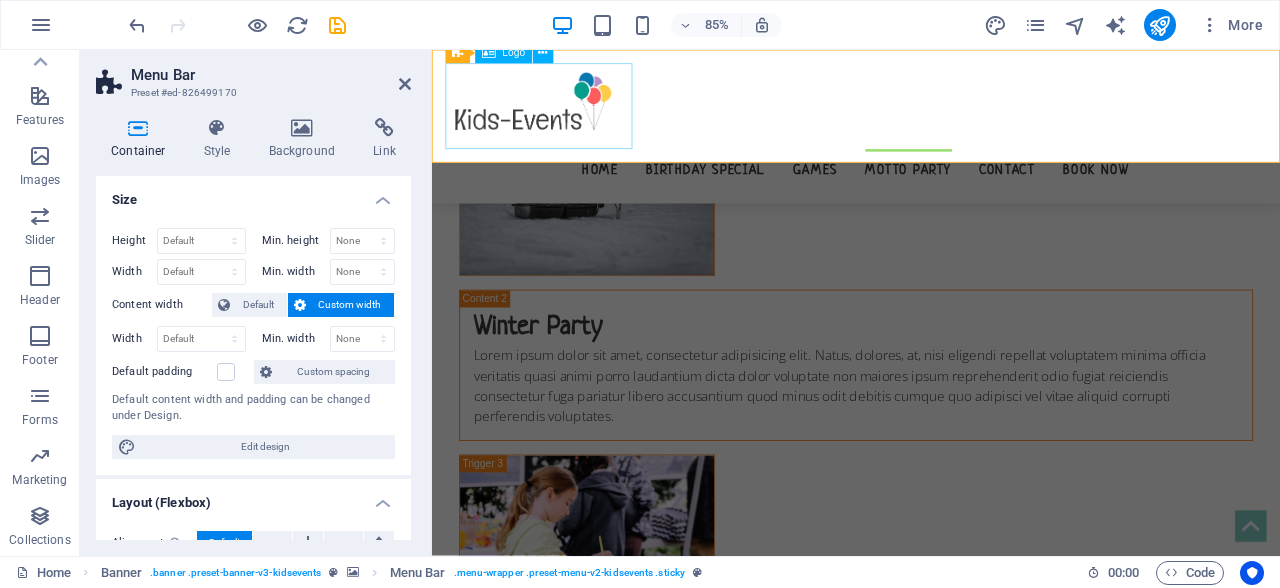 scroll, scrollTop: 5445, scrollLeft: 0, axis: vertical 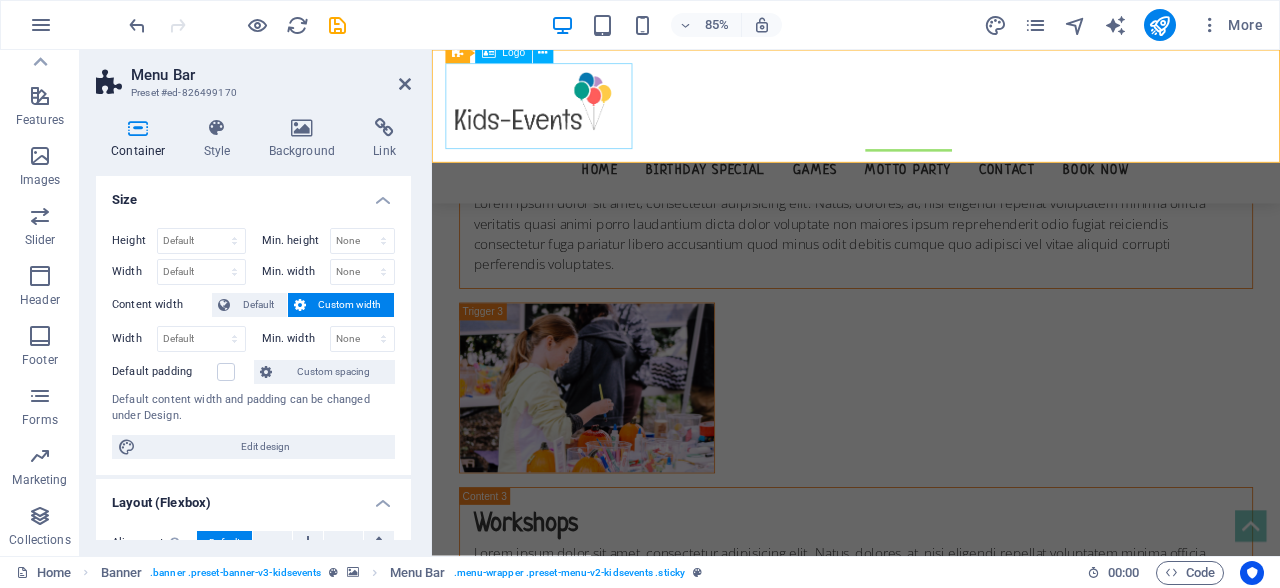 click at bounding box center [931, 116] 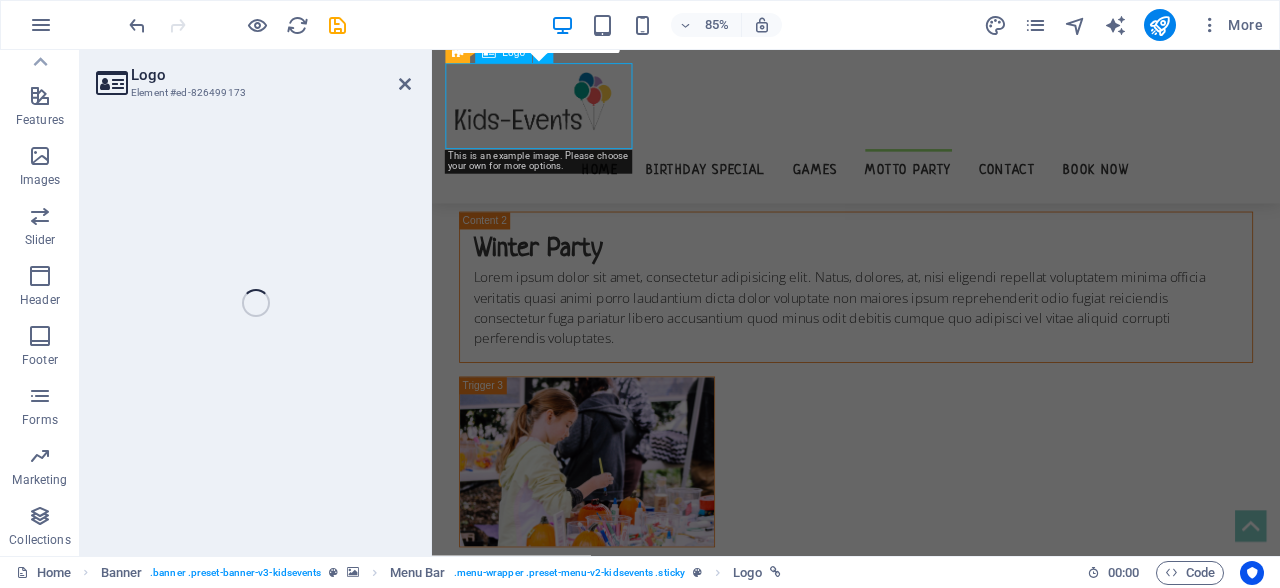 select on "px" 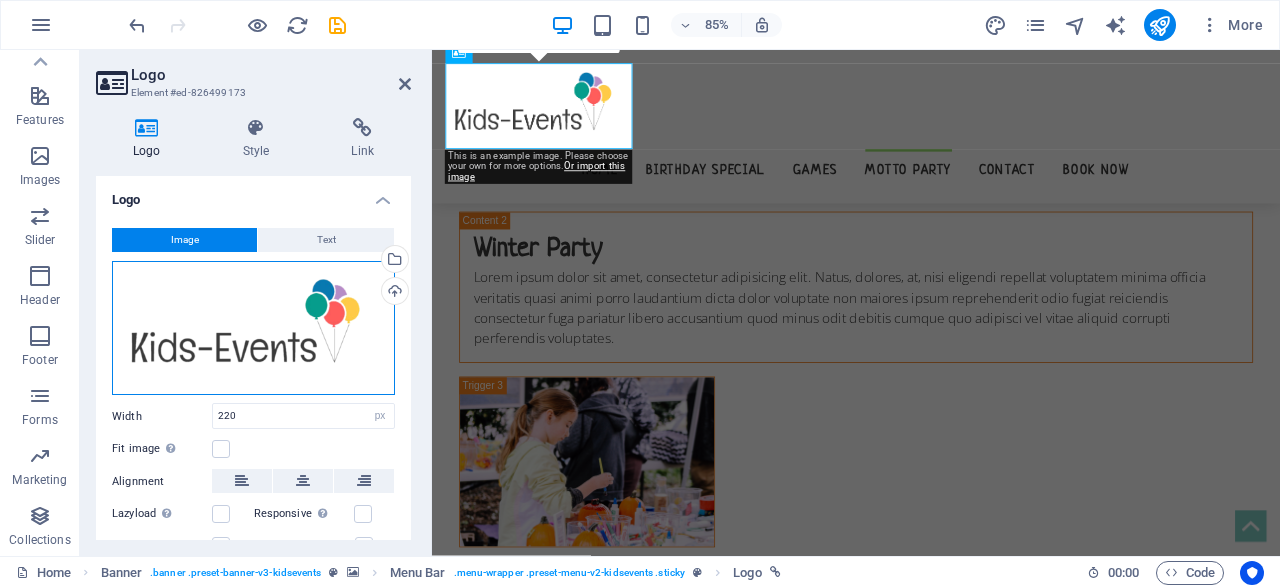 click on "Drag files here, click to choose files or select files from Files or our free stock photos & videos" at bounding box center (253, 328) 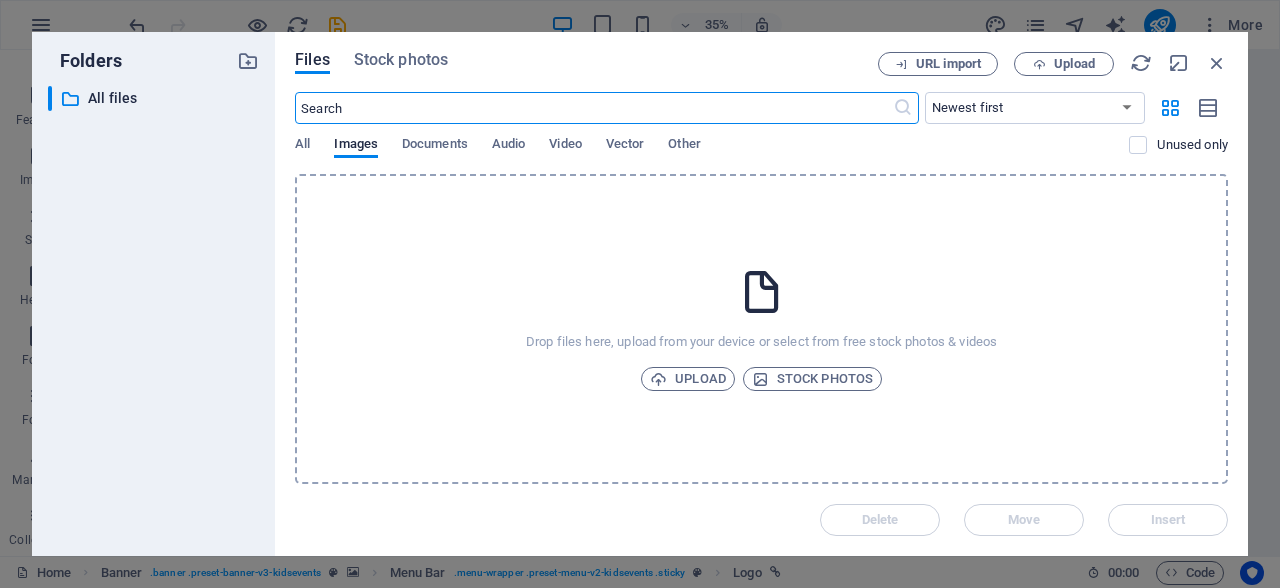scroll, scrollTop: 5826, scrollLeft: 0, axis: vertical 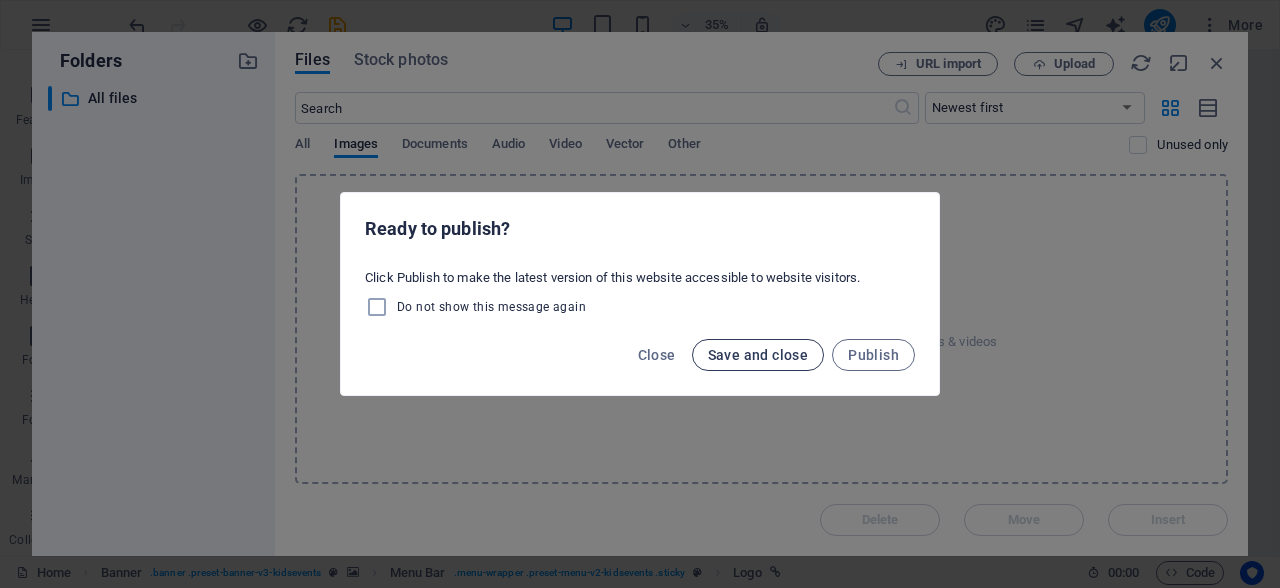 click on "Save and close" at bounding box center (758, 355) 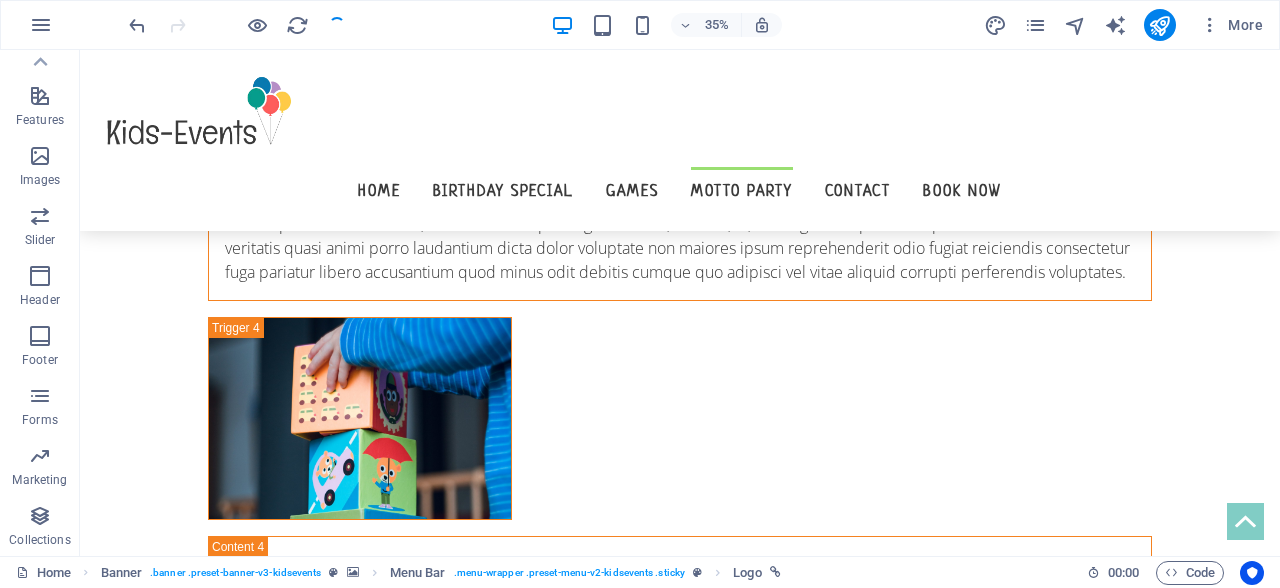 scroll, scrollTop: 4867, scrollLeft: 0, axis: vertical 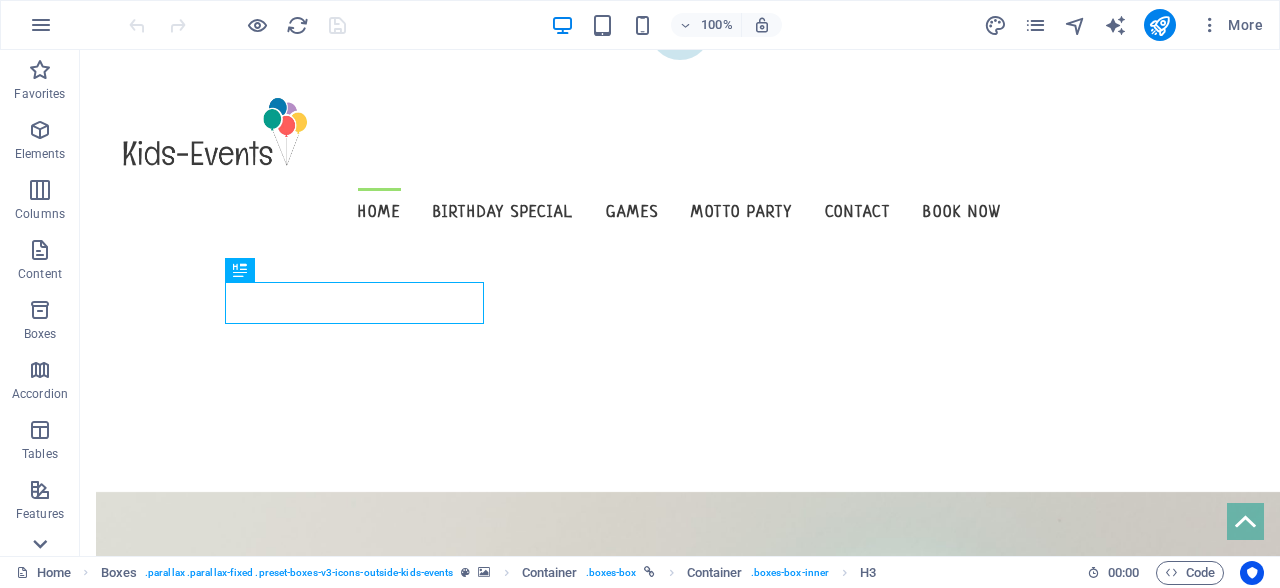 click 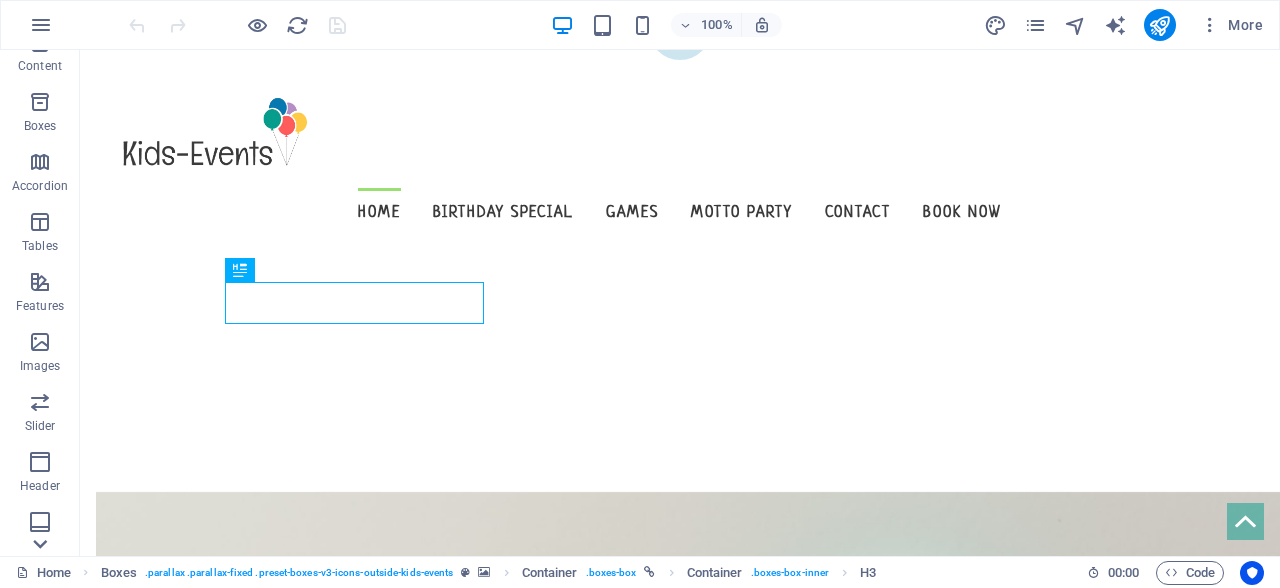scroll, scrollTop: 395, scrollLeft: 0, axis: vertical 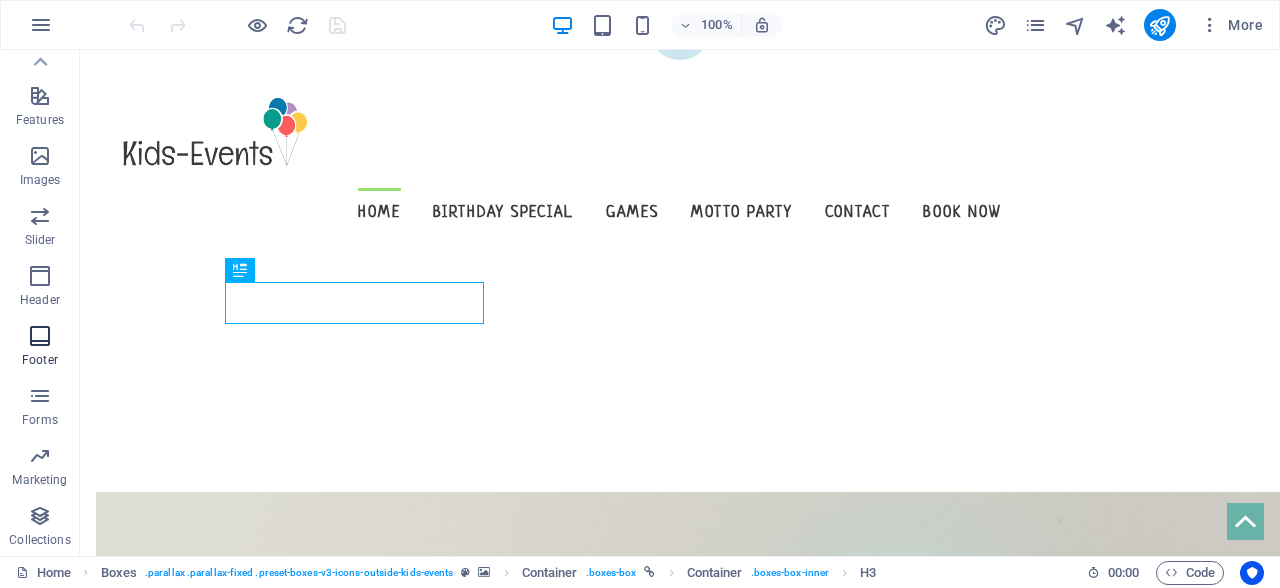 click at bounding box center [40, 336] 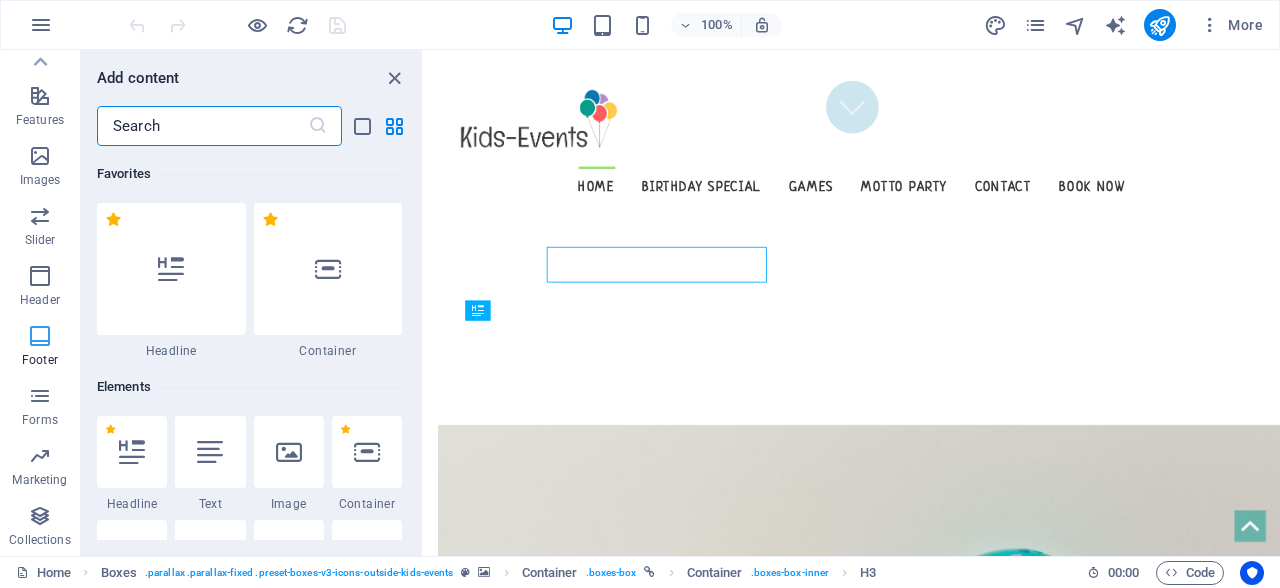 scroll, scrollTop: 395, scrollLeft: 0, axis: vertical 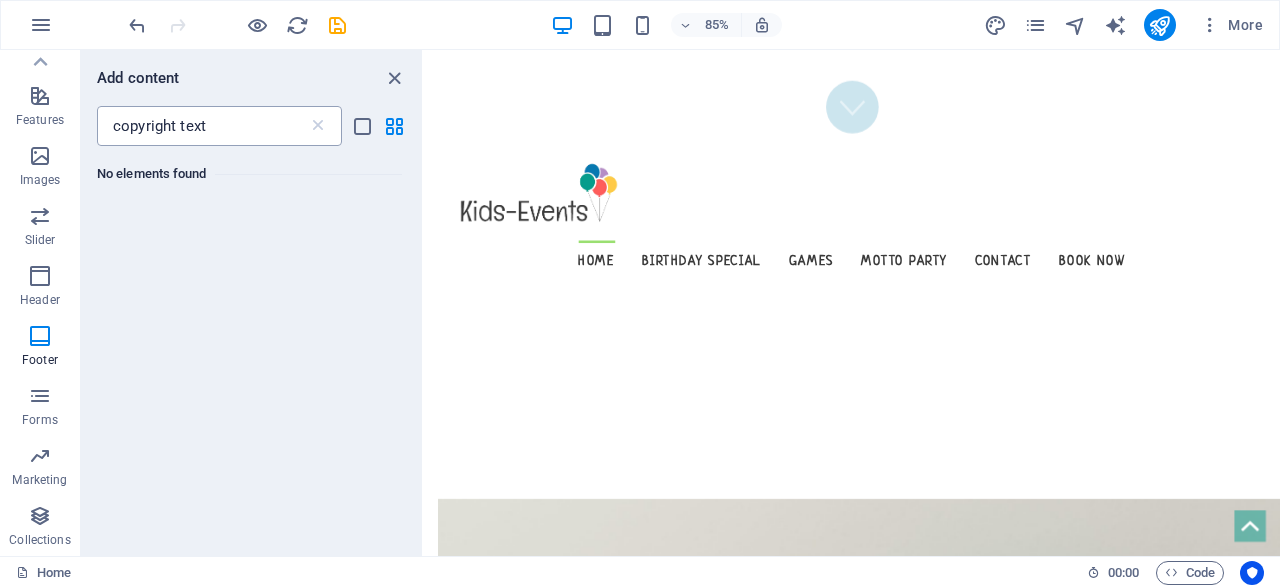 click on "copyright text" at bounding box center (202, 126) 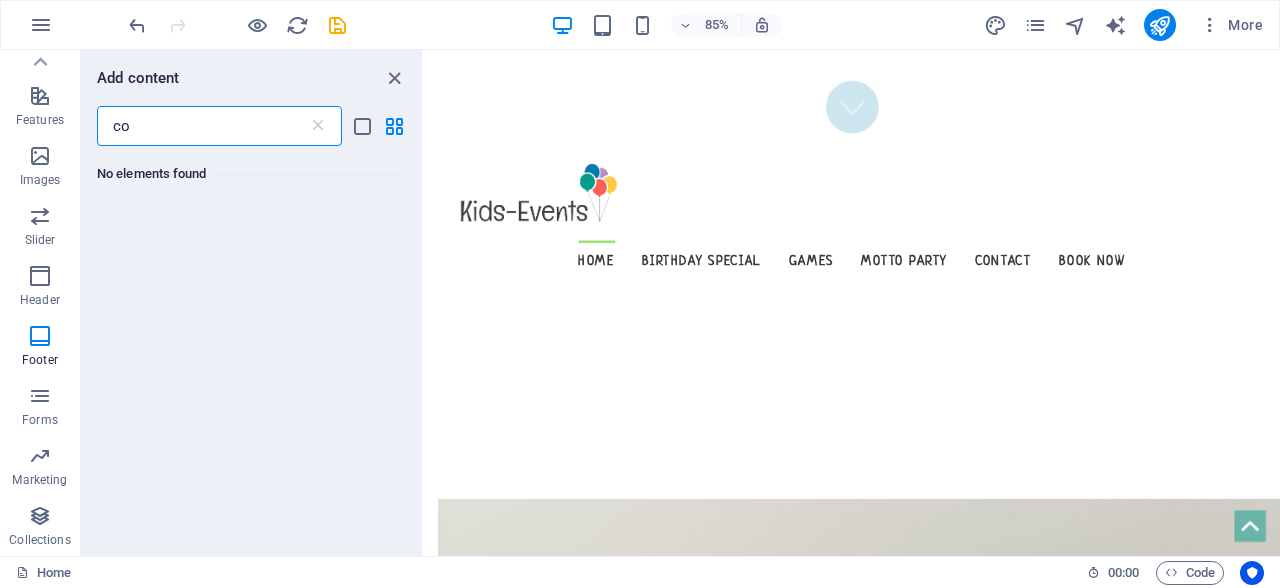 type on "c" 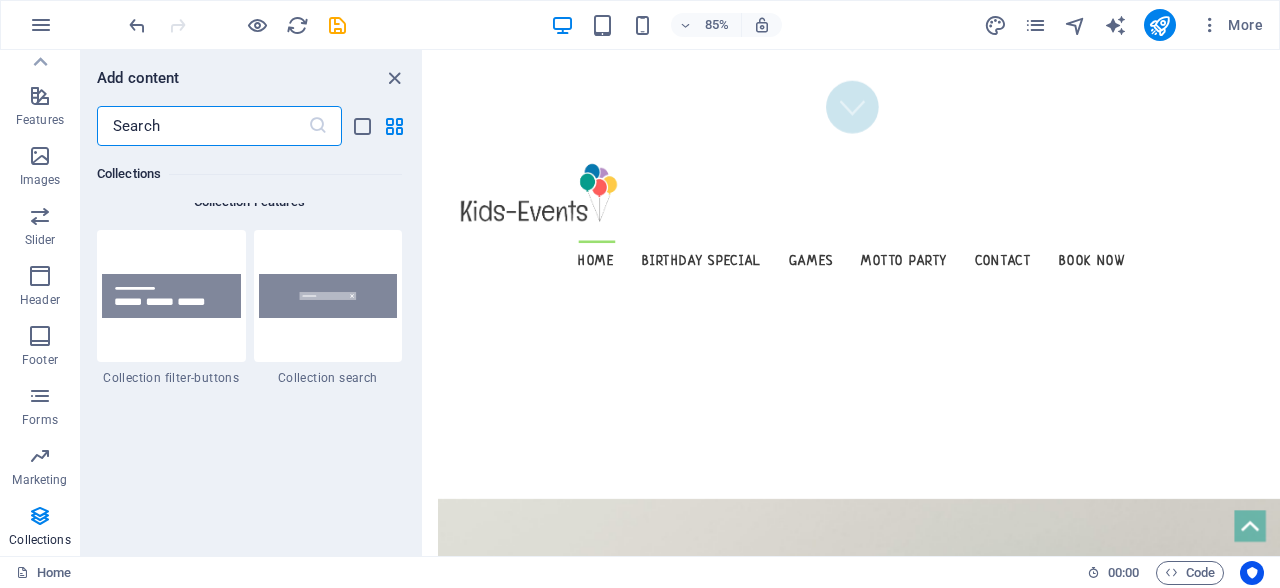 scroll, scrollTop: 19165, scrollLeft: 0, axis: vertical 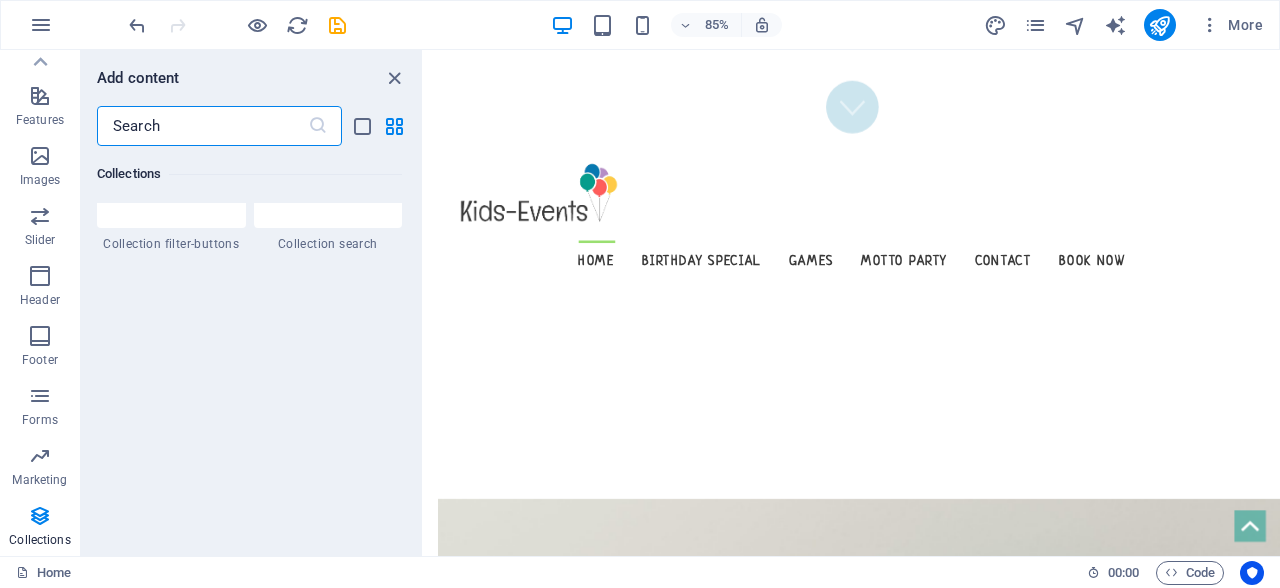 type 